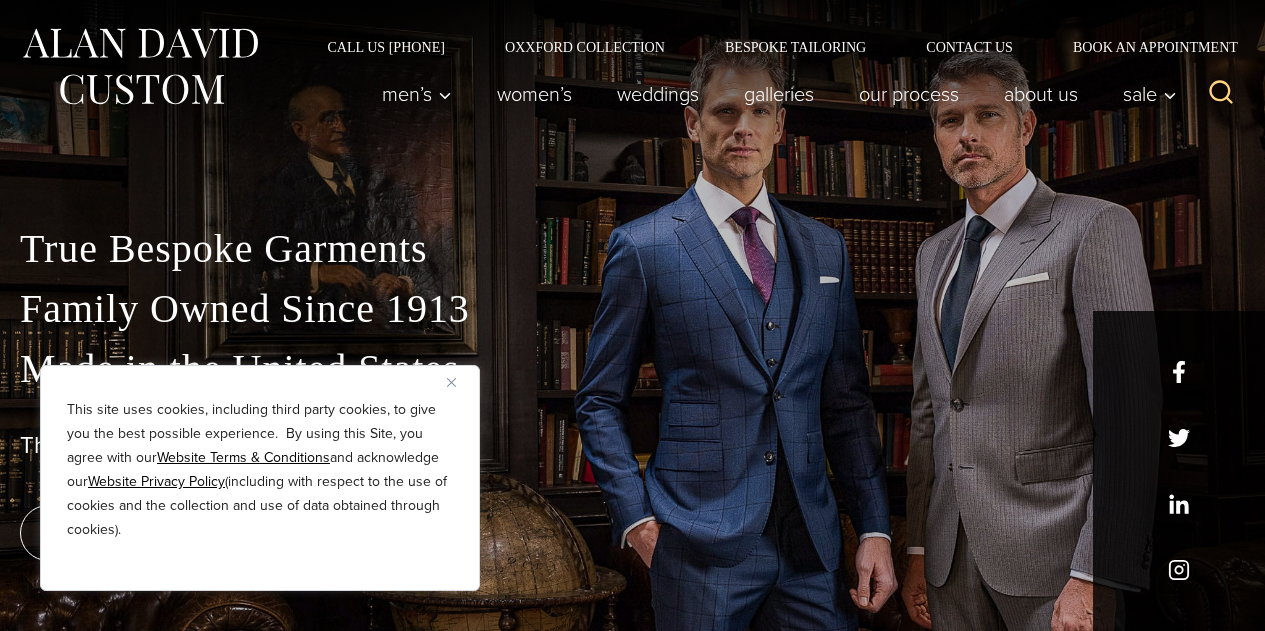 scroll, scrollTop: 0, scrollLeft: 0, axis: both 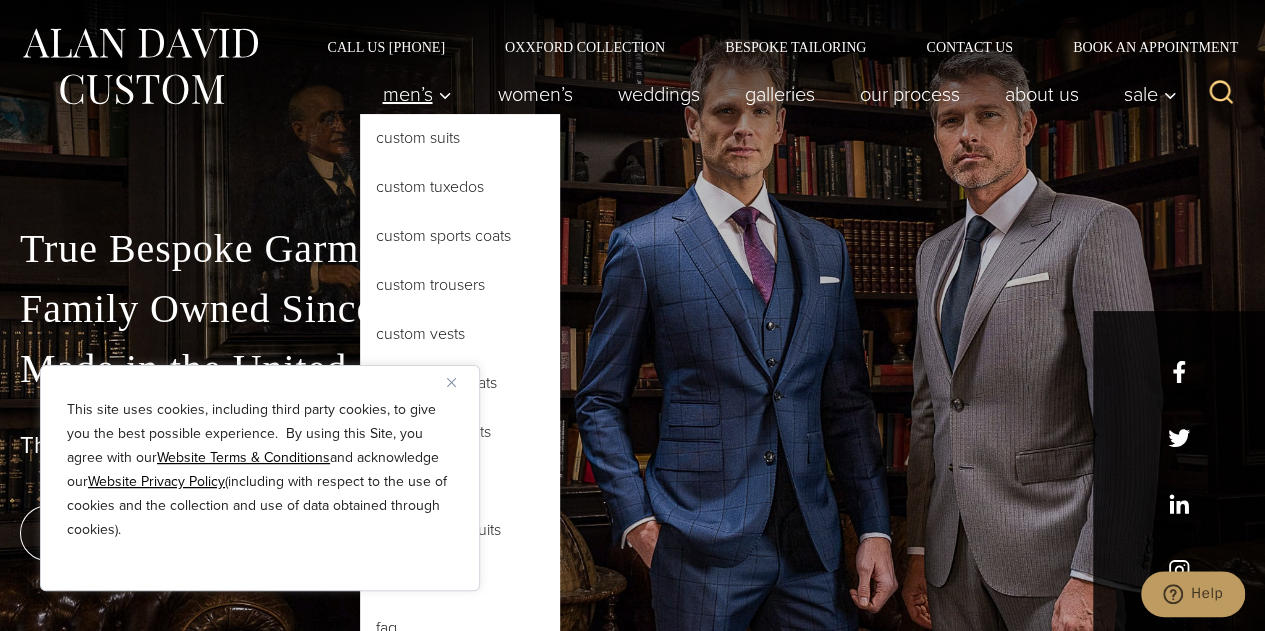 click on "Men’s" at bounding box center (417, 94) 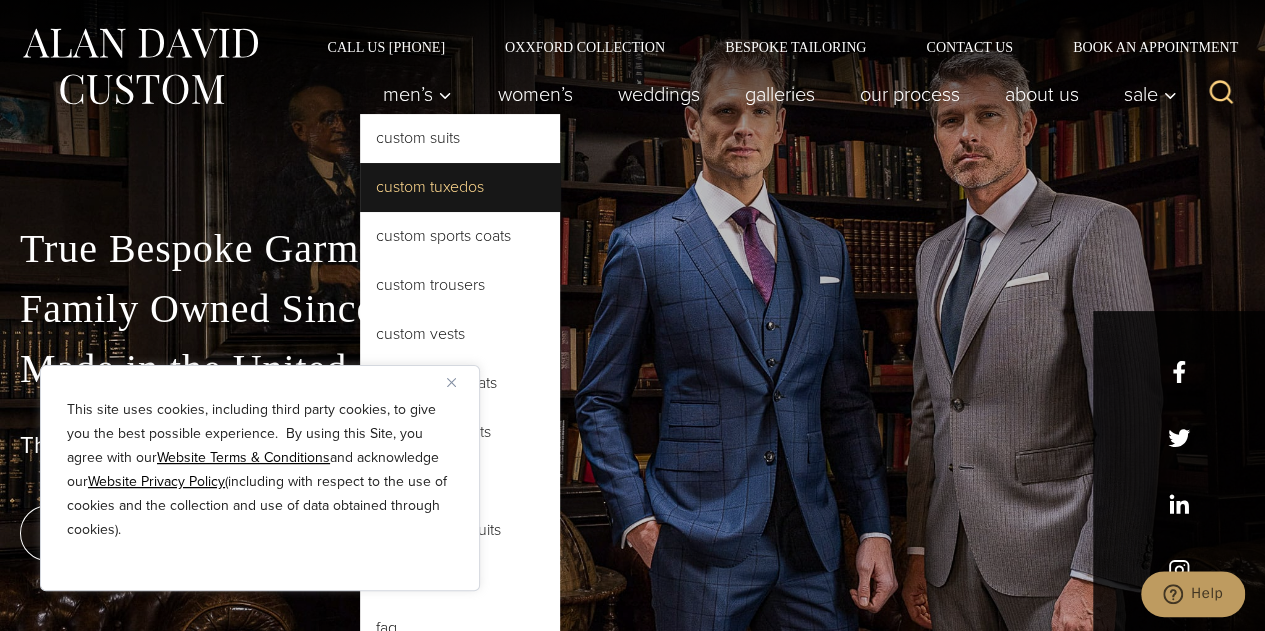 click on "Custom Tuxedos" at bounding box center [460, 187] 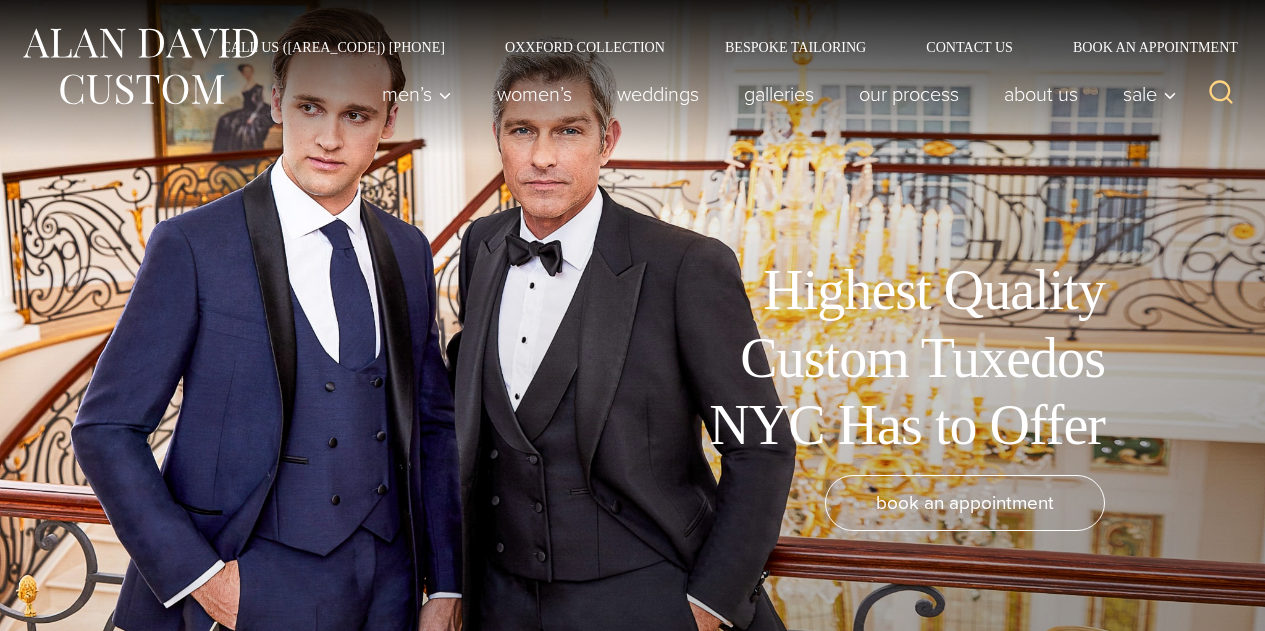 scroll, scrollTop: 0, scrollLeft: 0, axis: both 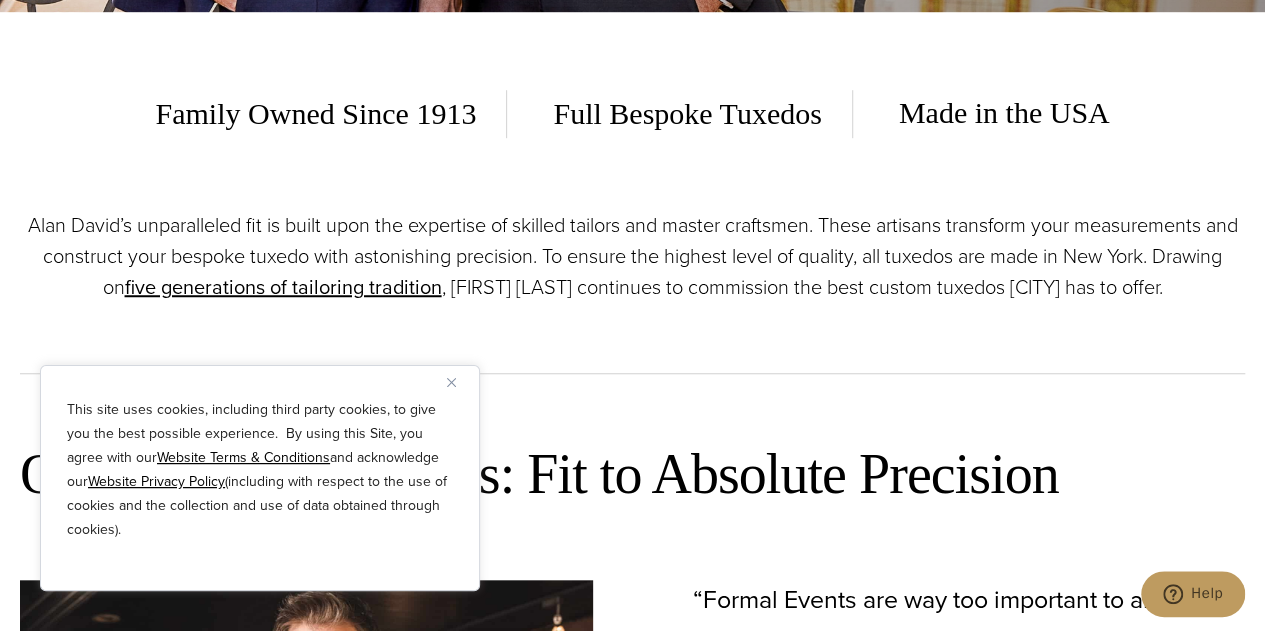 click at bounding box center (451, 382) 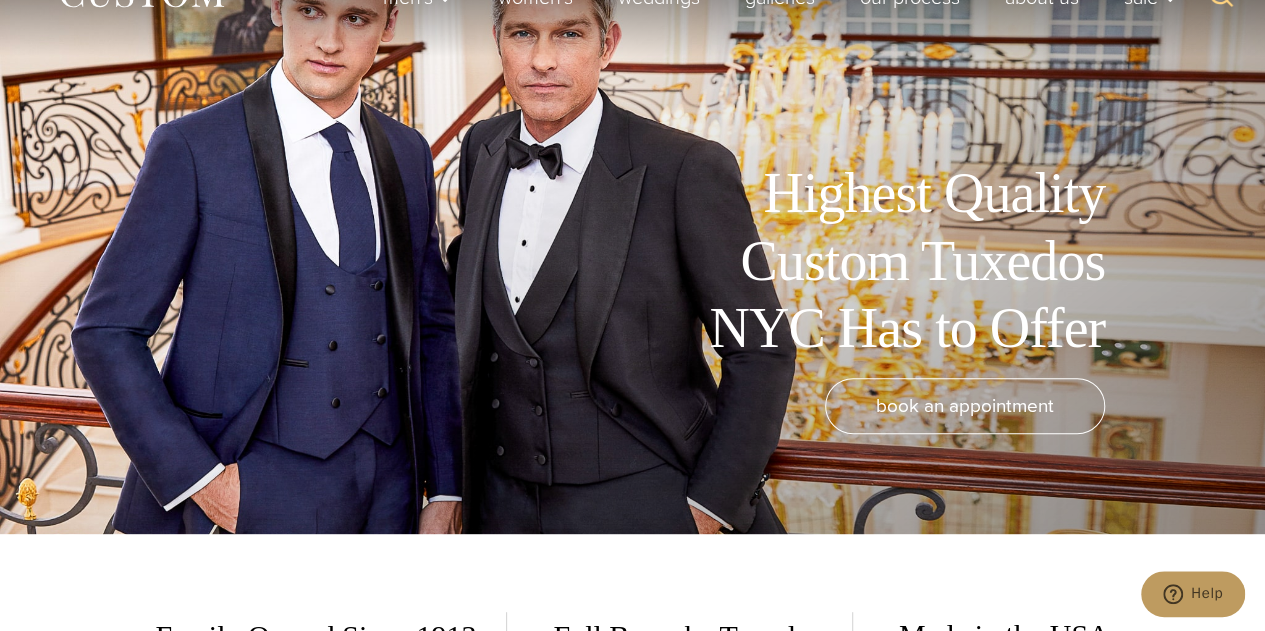 scroll, scrollTop: 98, scrollLeft: 0, axis: vertical 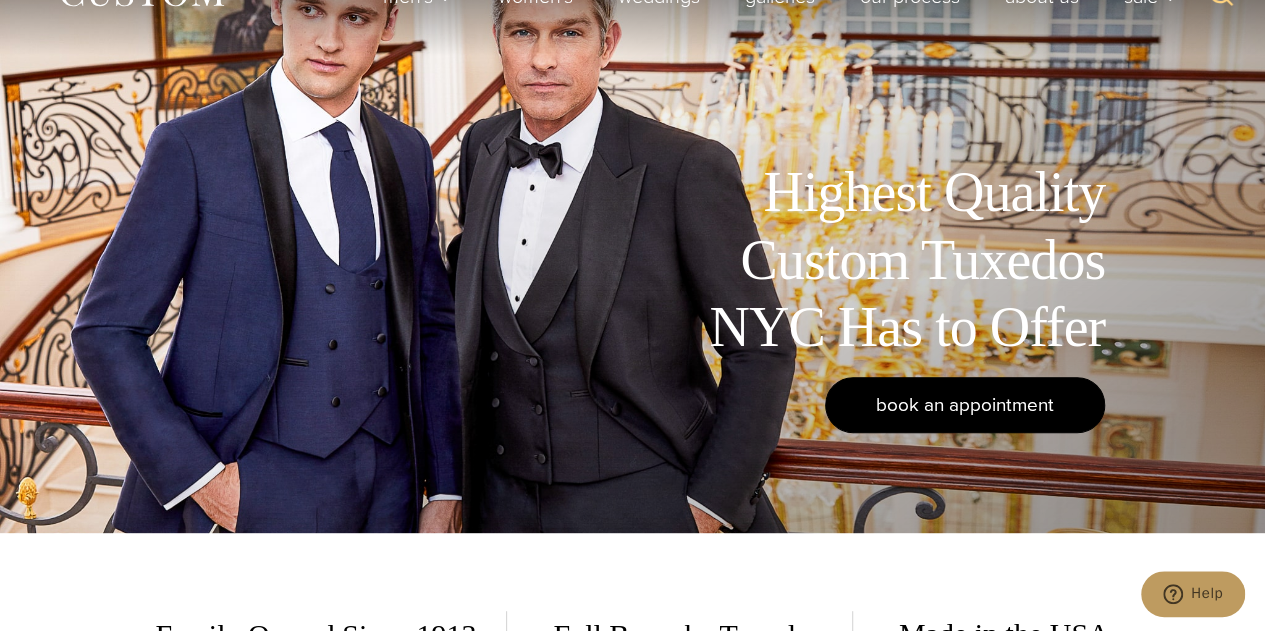 click on "book an appointment" at bounding box center [965, 405] 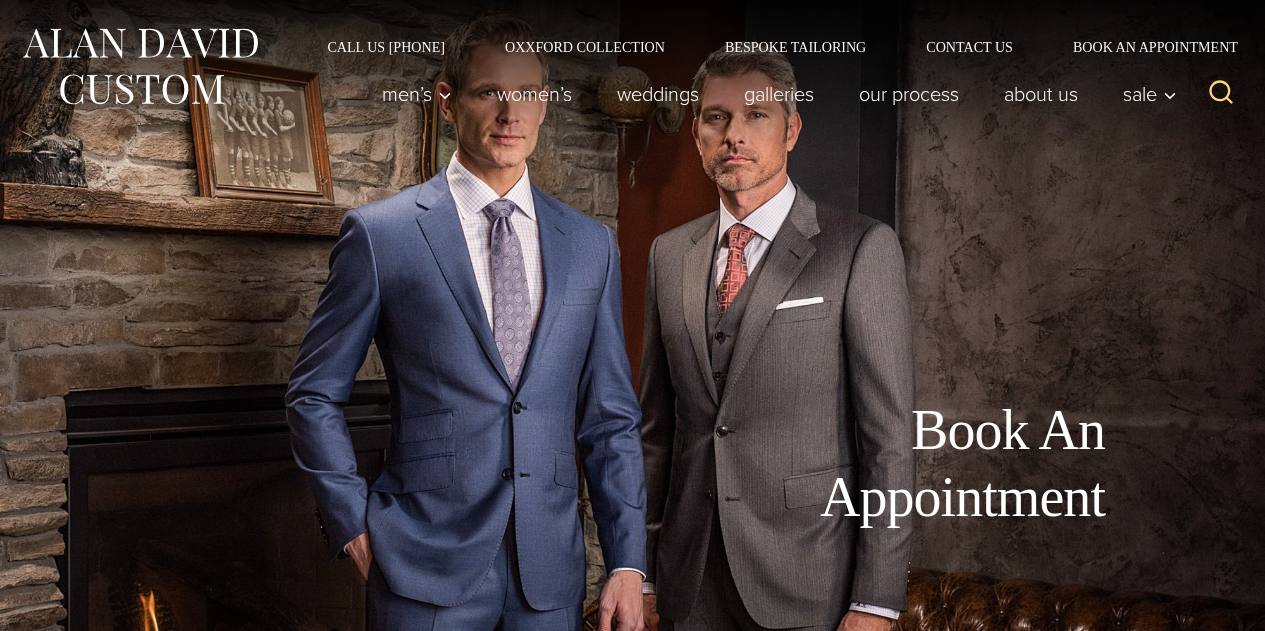 scroll, scrollTop: 0, scrollLeft: 0, axis: both 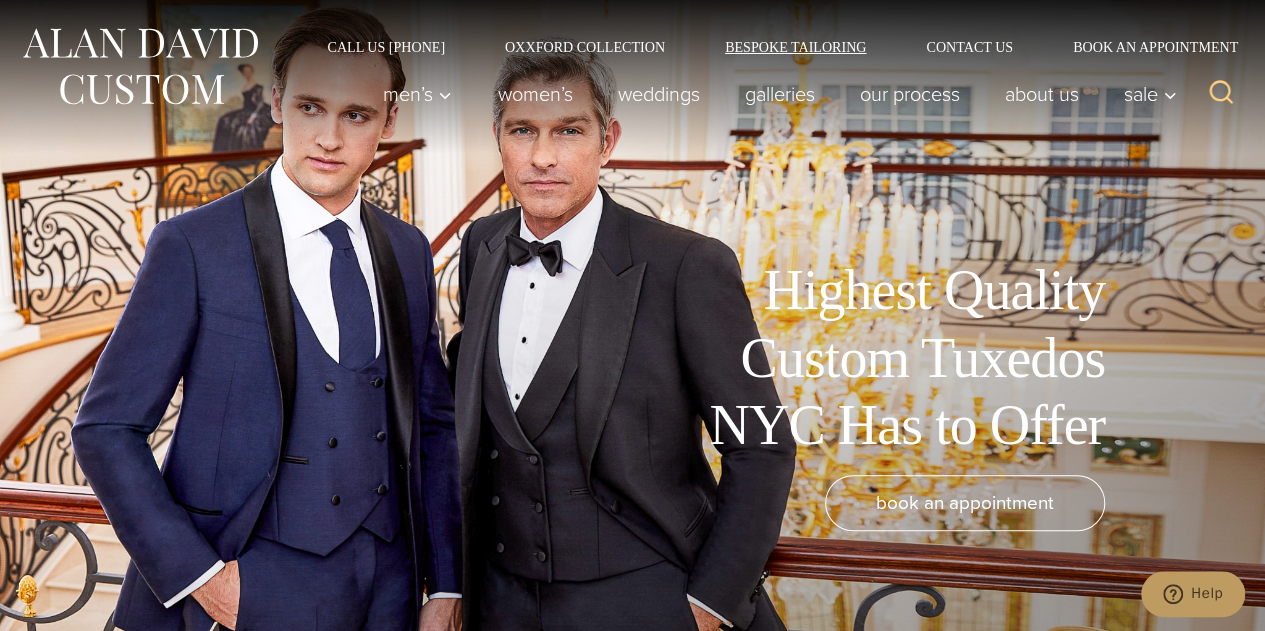 click on "Bespoke Tailoring" at bounding box center [795, 47] 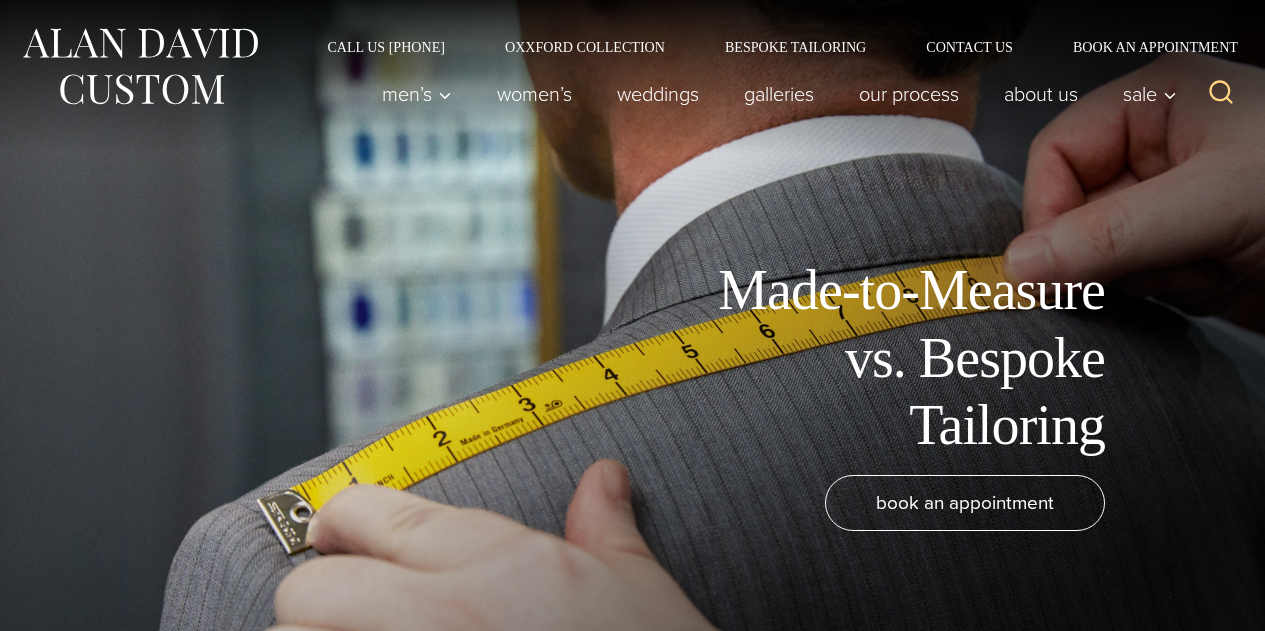 scroll, scrollTop: 0, scrollLeft: 0, axis: both 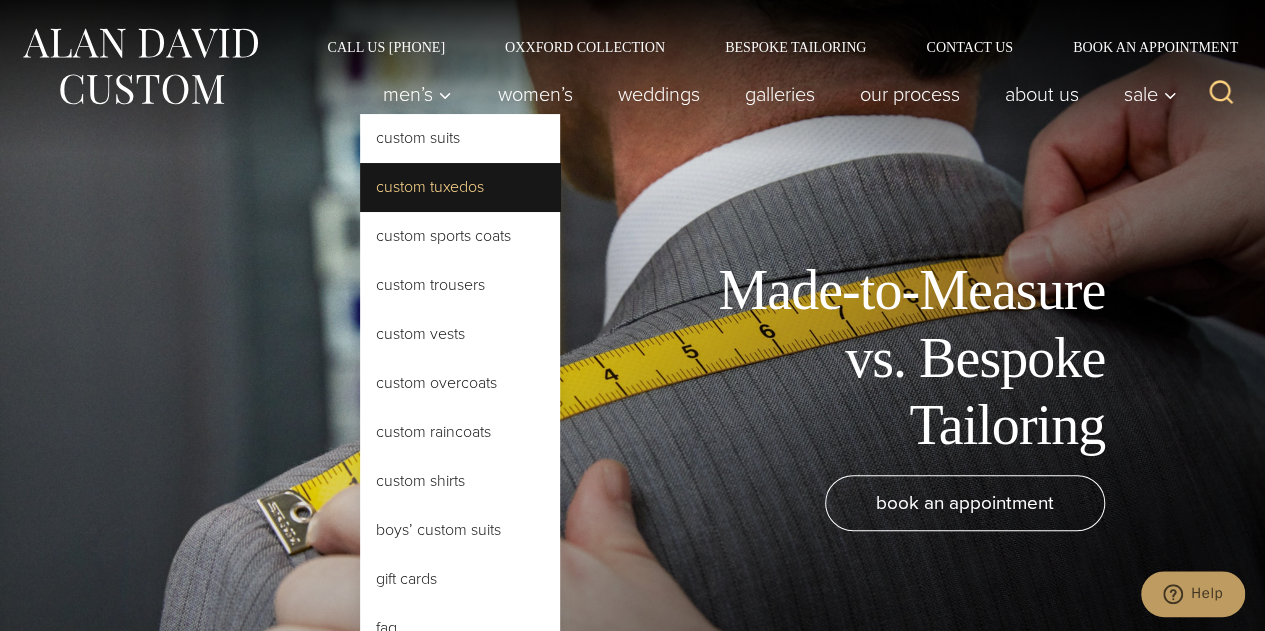 click on "Custom Tuxedos" at bounding box center (460, 187) 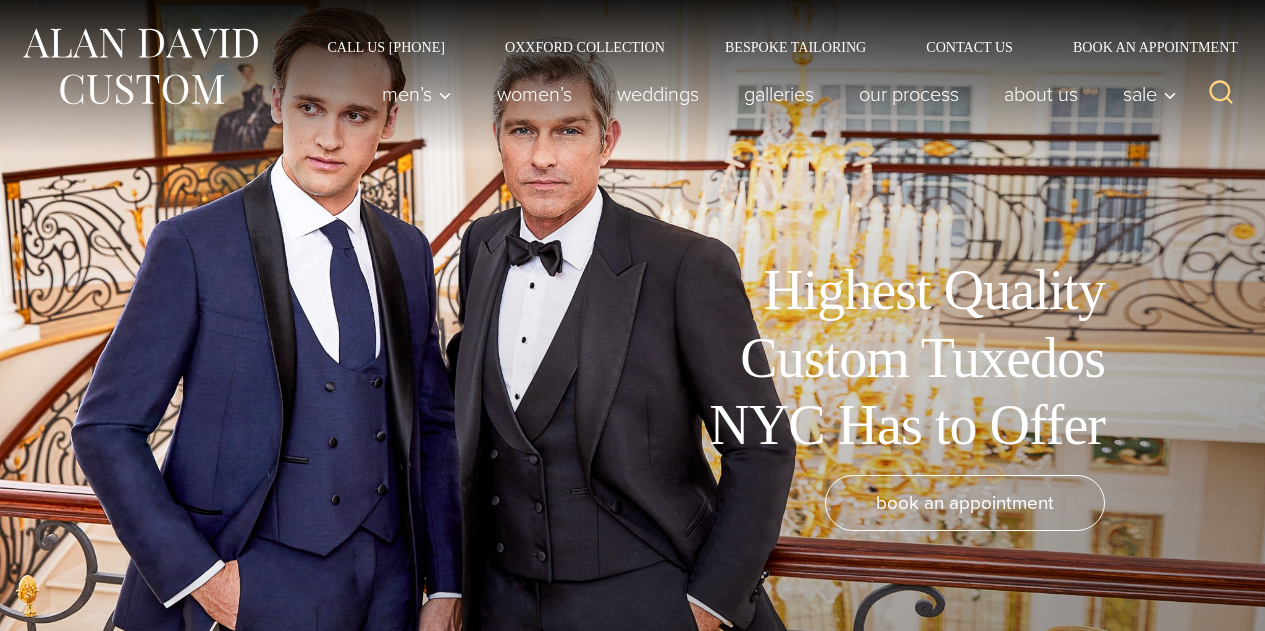 scroll, scrollTop: 0, scrollLeft: 0, axis: both 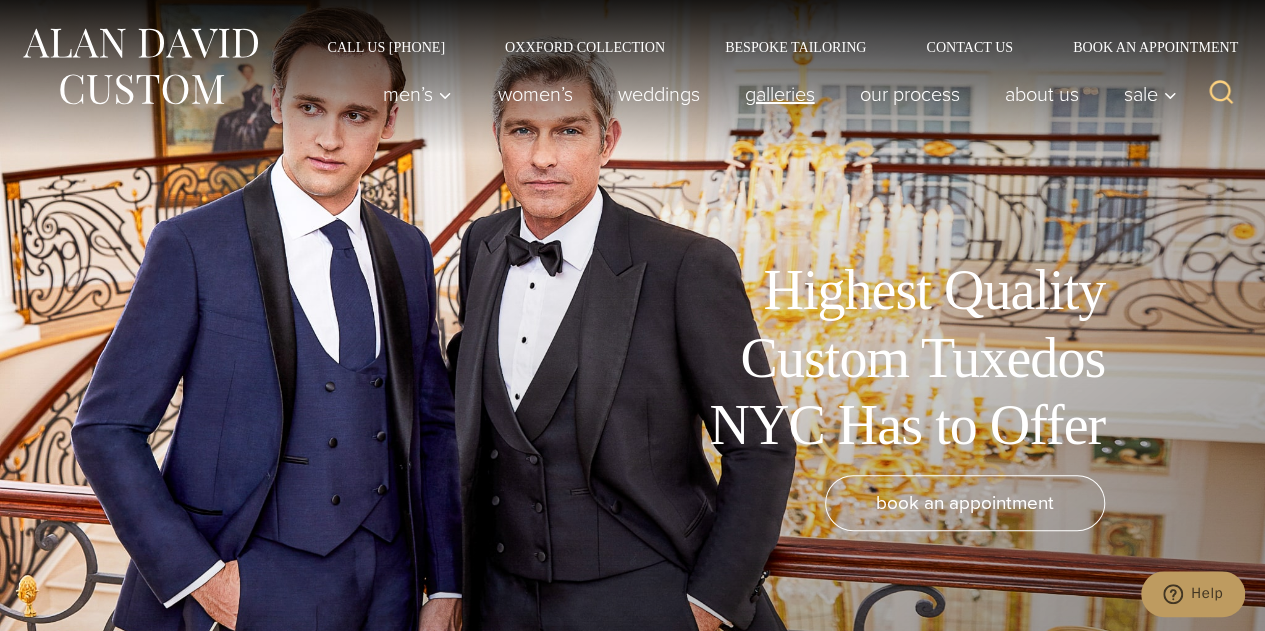 click on "Galleries" at bounding box center [779, 94] 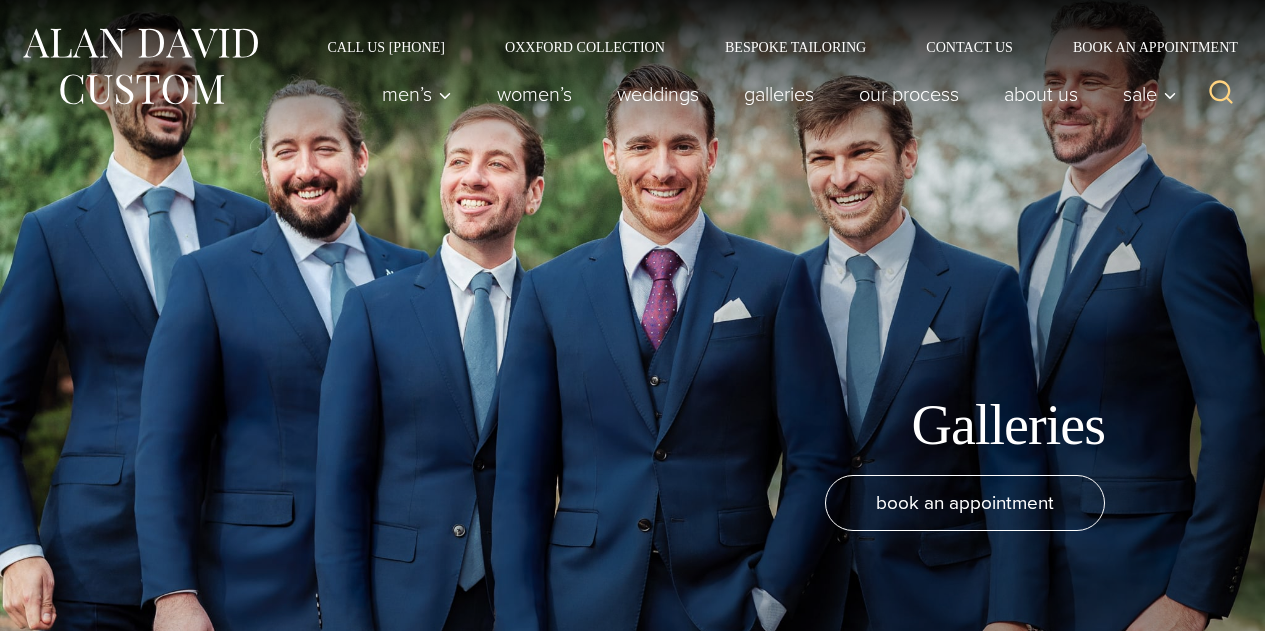 scroll, scrollTop: 0, scrollLeft: 0, axis: both 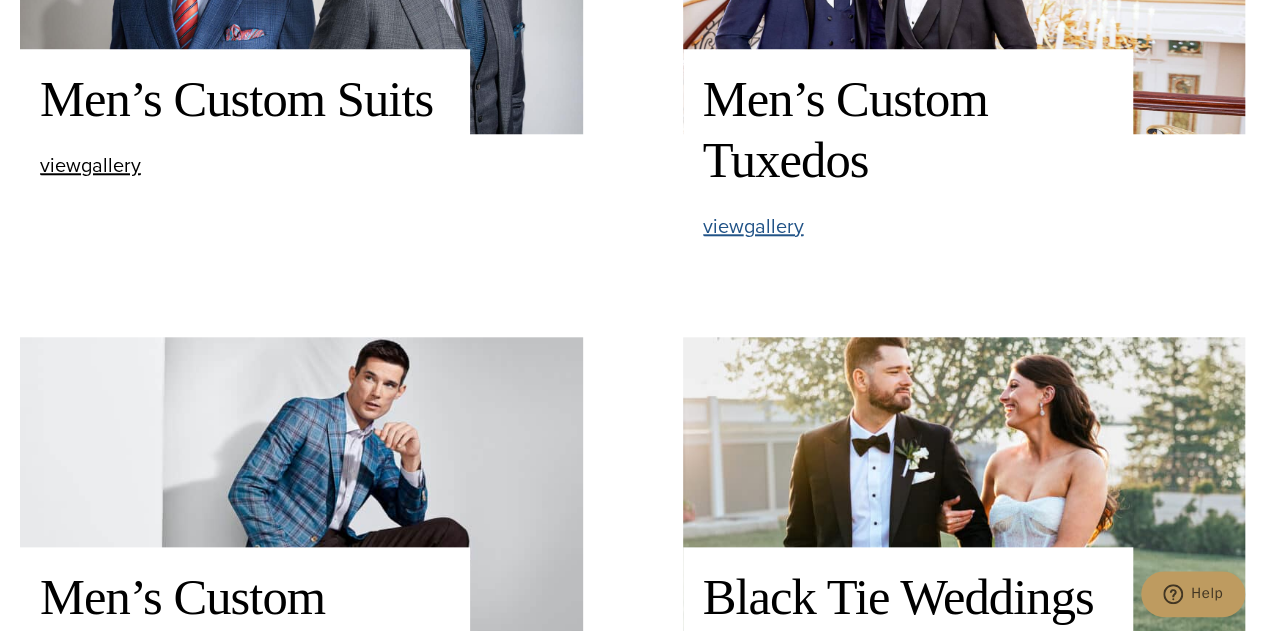 click on "view  Men’s Custom Tuxedos  gallery" at bounding box center [753, 226] 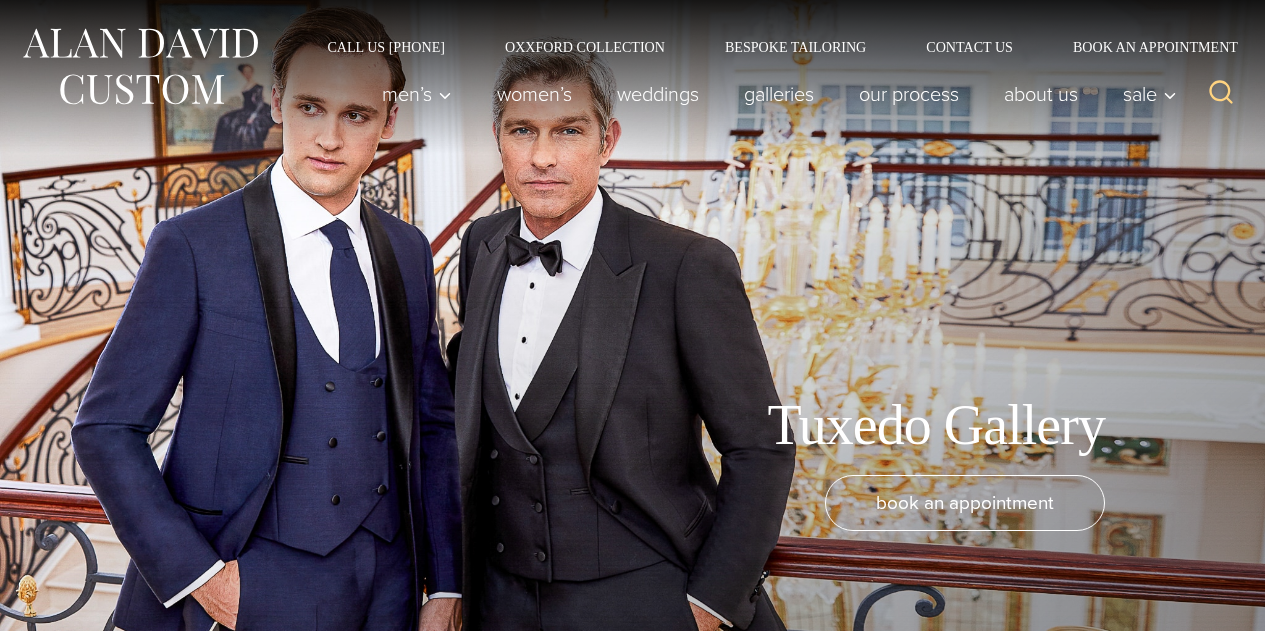 scroll, scrollTop: 0, scrollLeft: 0, axis: both 